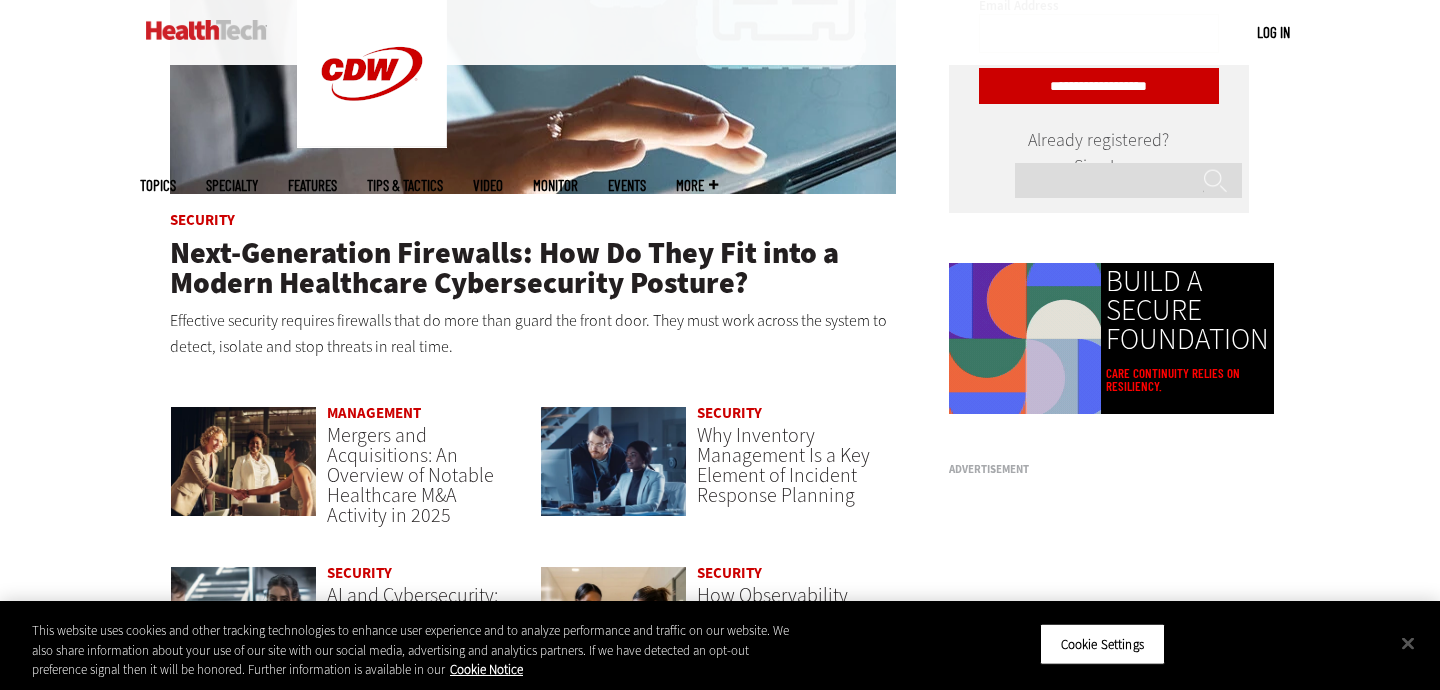 scroll, scrollTop: 0, scrollLeft: 0, axis: both 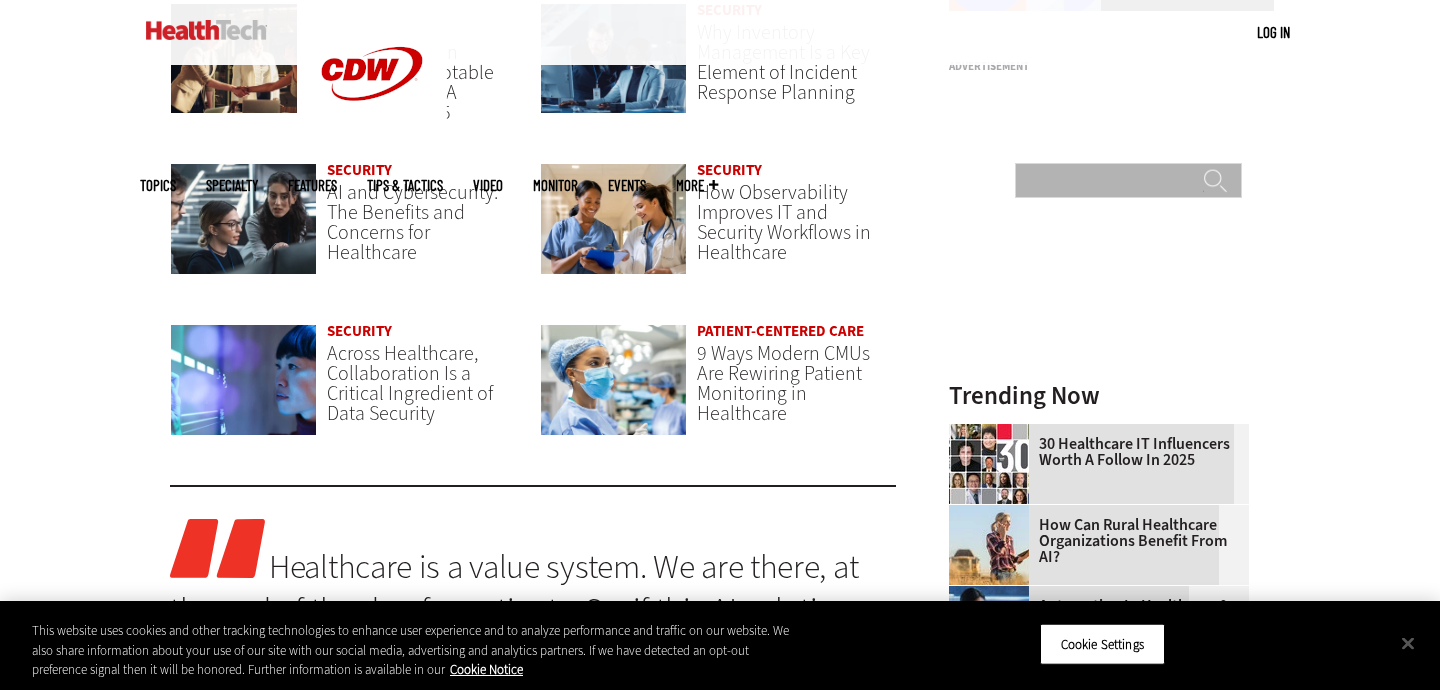 click on "Search" at bounding box center [1128, 180] 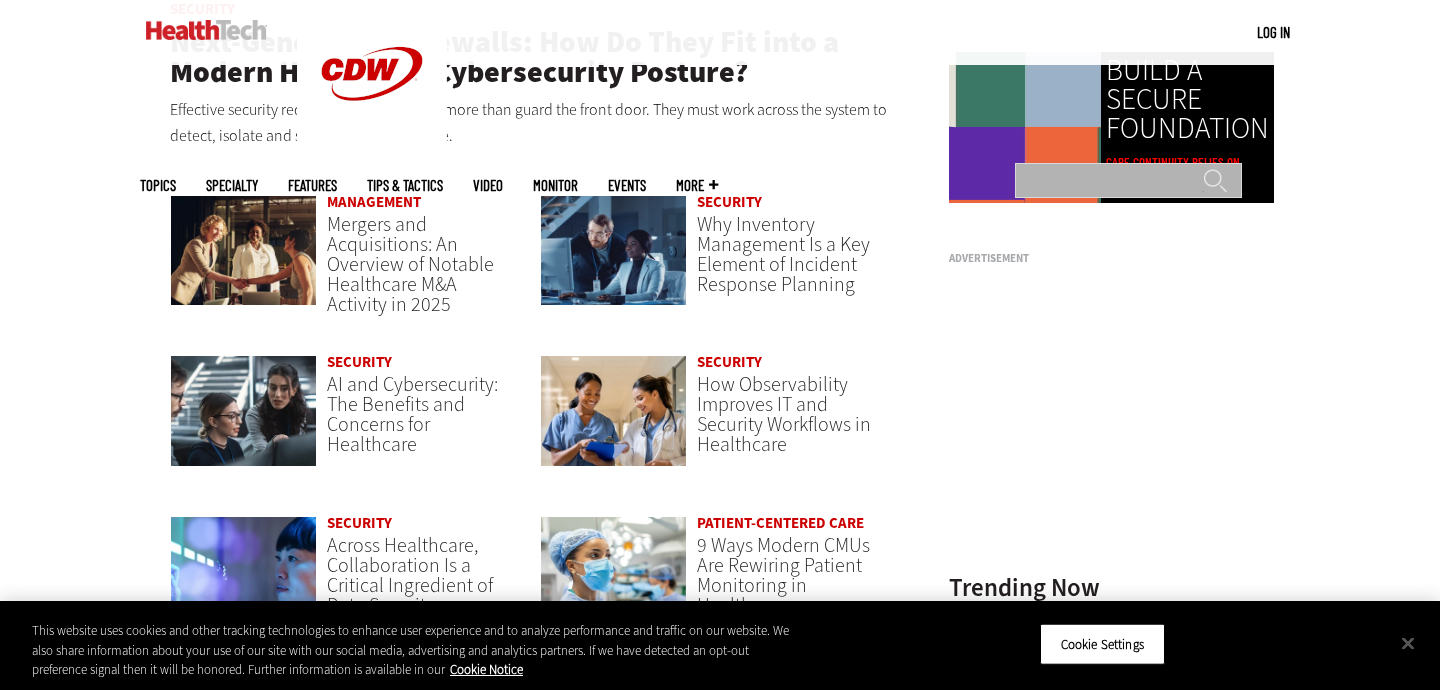 scroll, scrollTop: 1433, scrollLeft: 0, axis: vertical 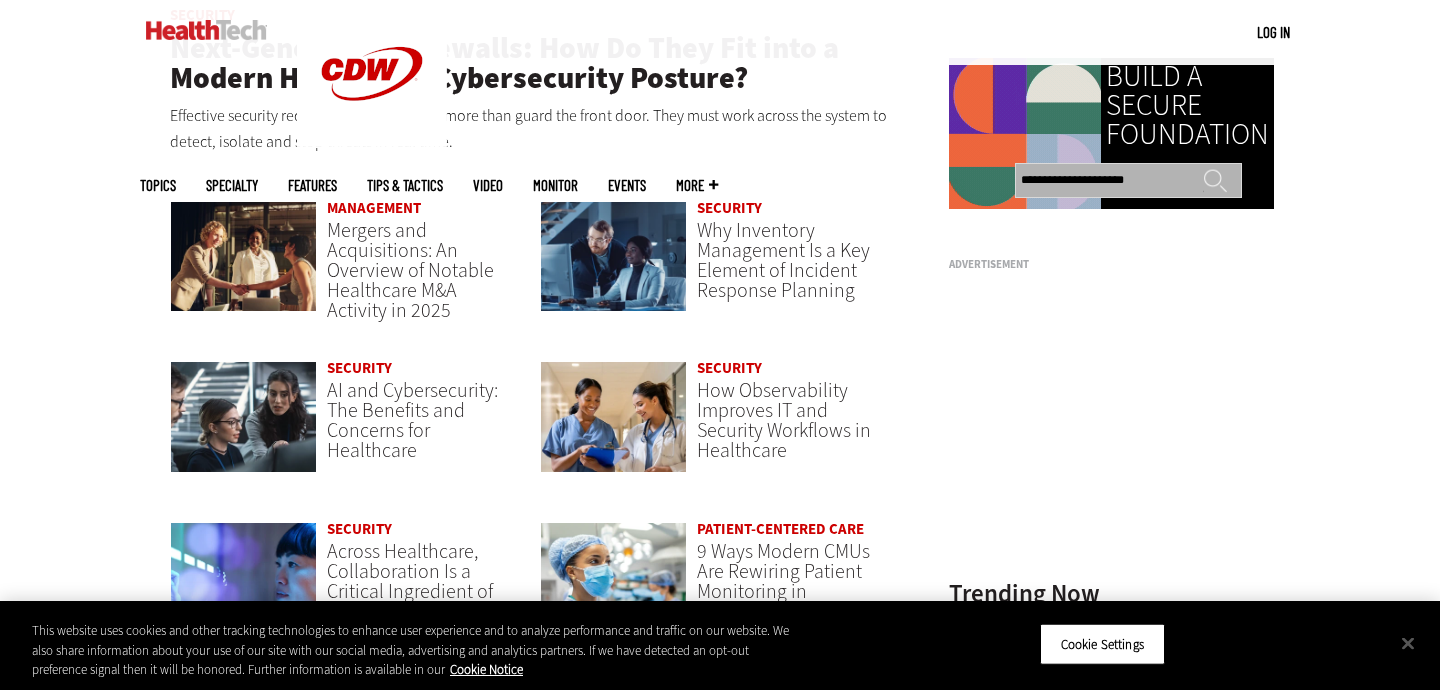 type on "**********" 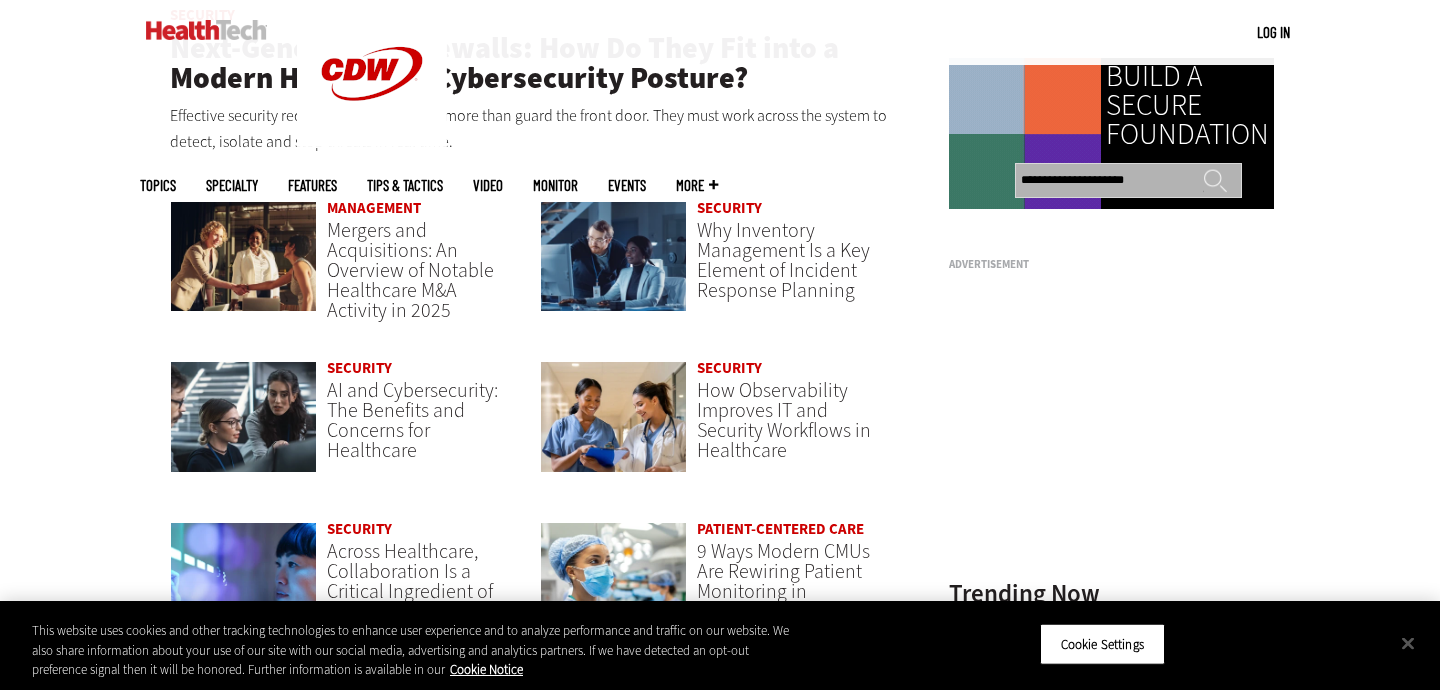 click on "******" at bounding box center [1215, 188] 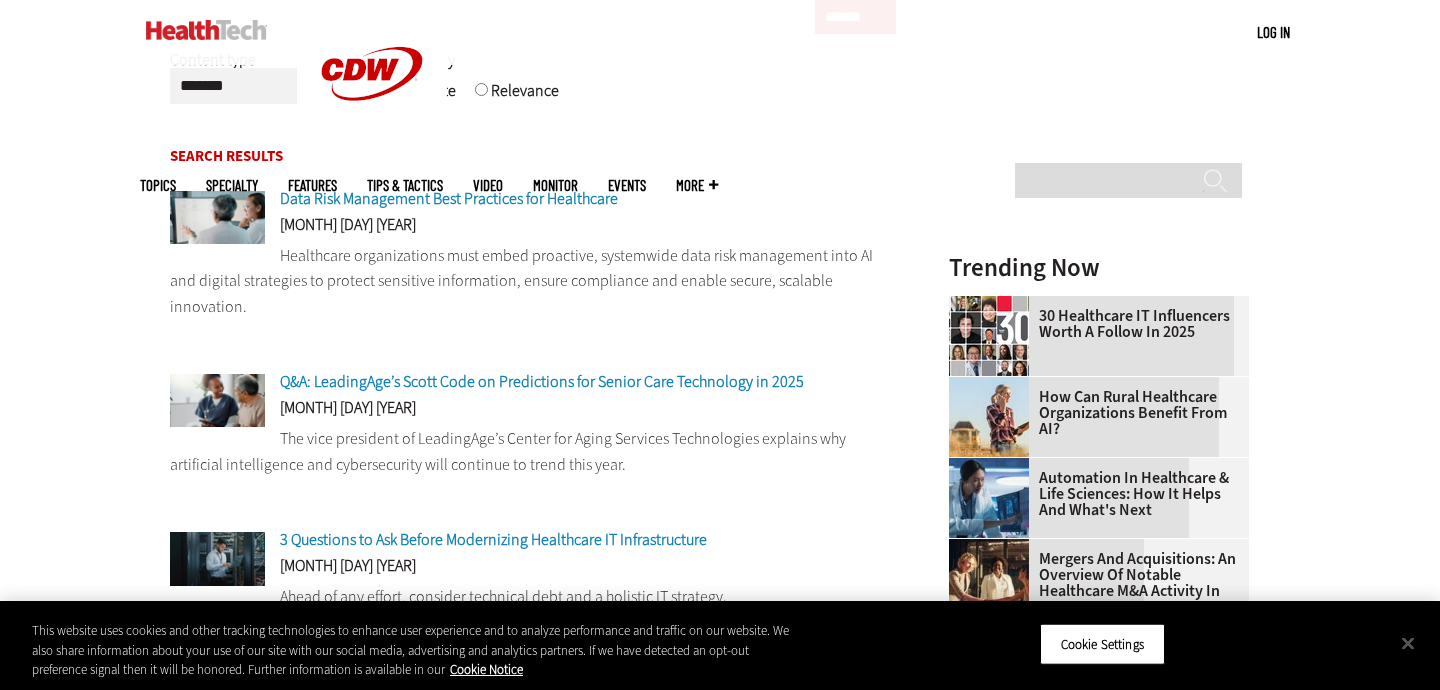 scroll, scrollTop: 372, scrollLeft: 0, axis: vertical 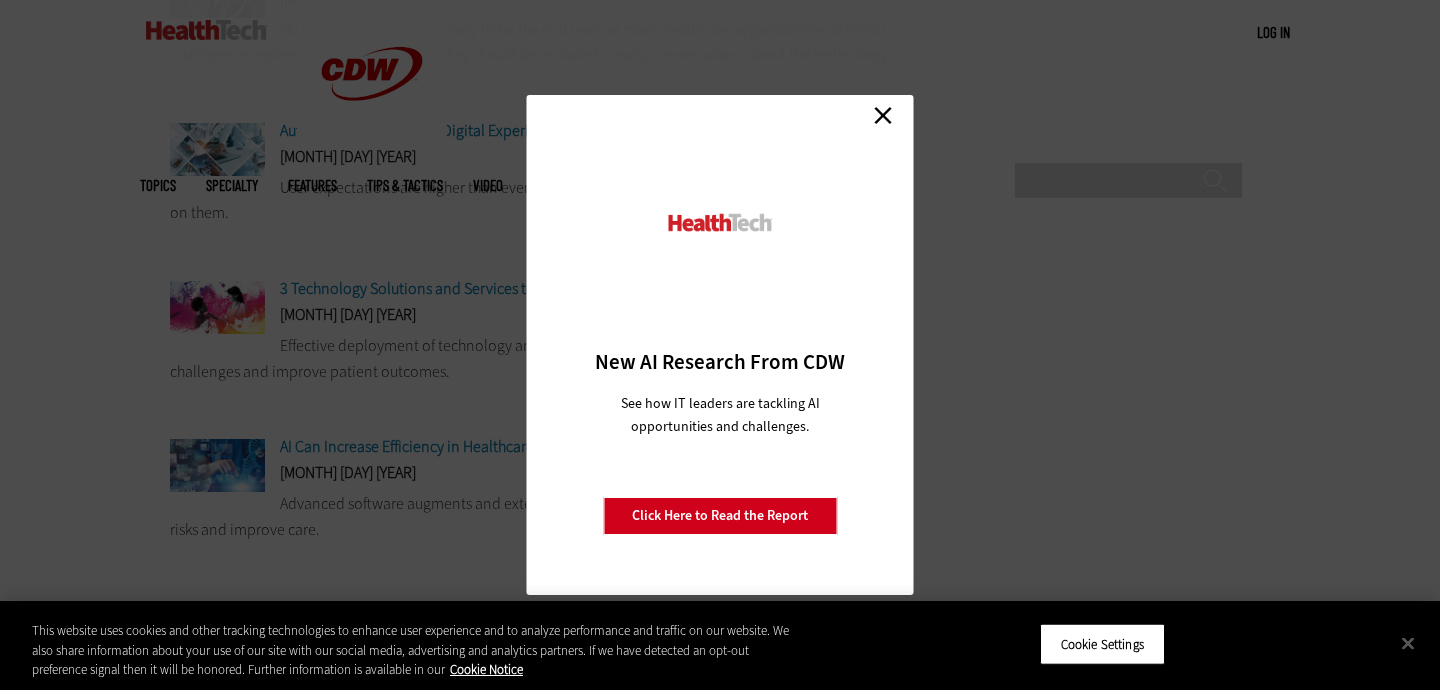 click on "Close" at bounding box center [883, 115] 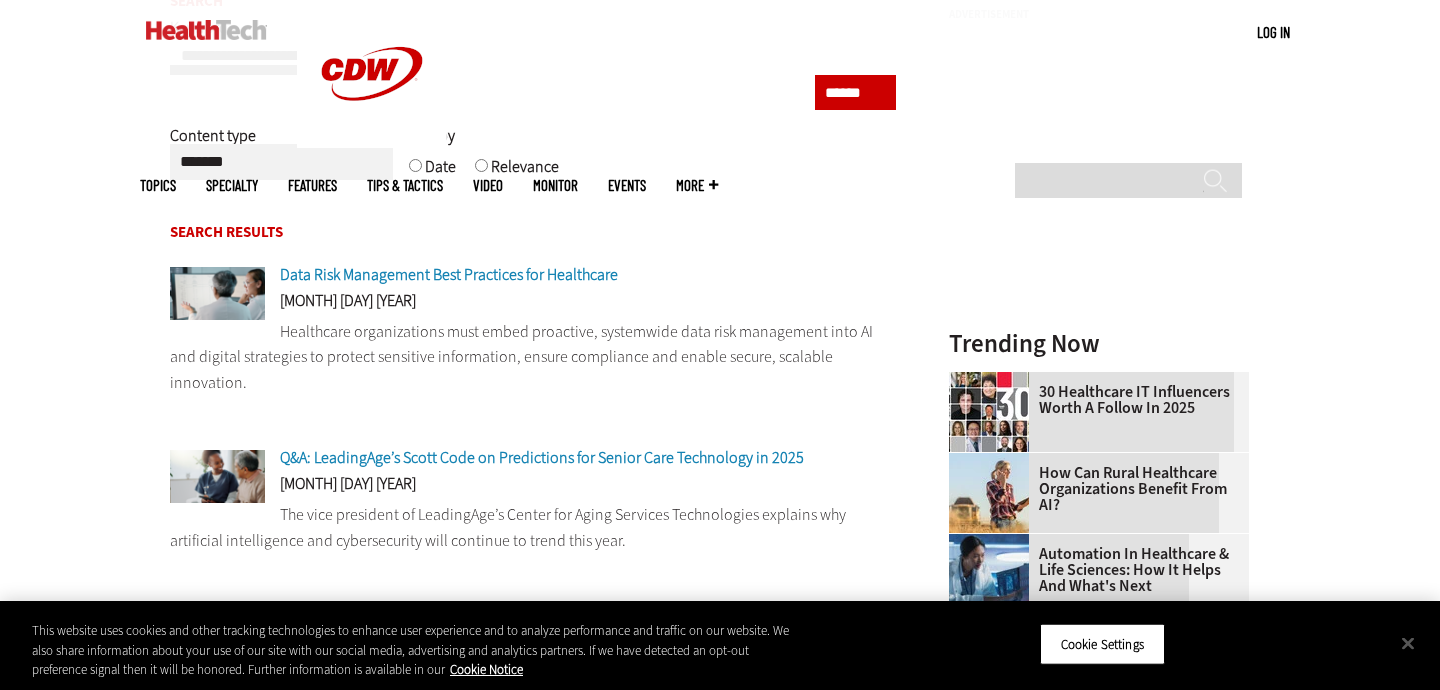 scroll, scrollTop: 0, scrollLeft: 0, axis: both 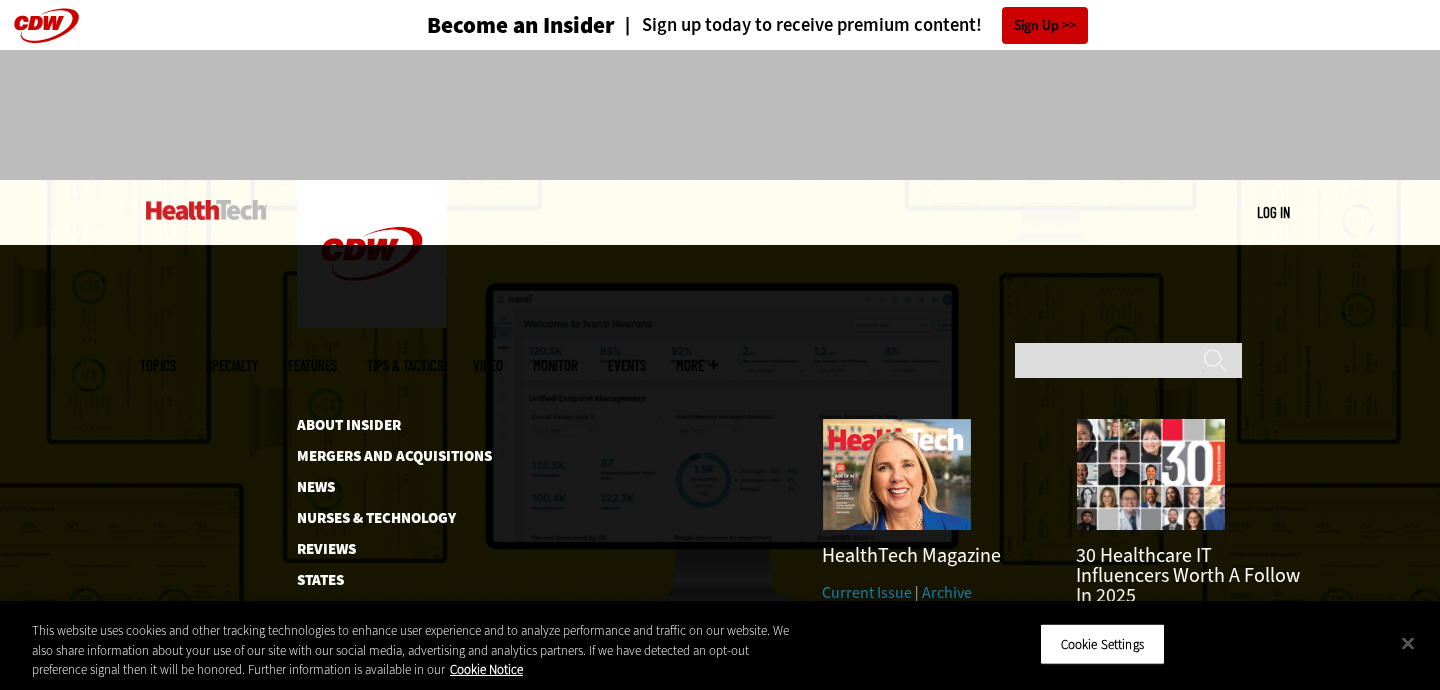 click on "More" at bounding box center [697, 365] 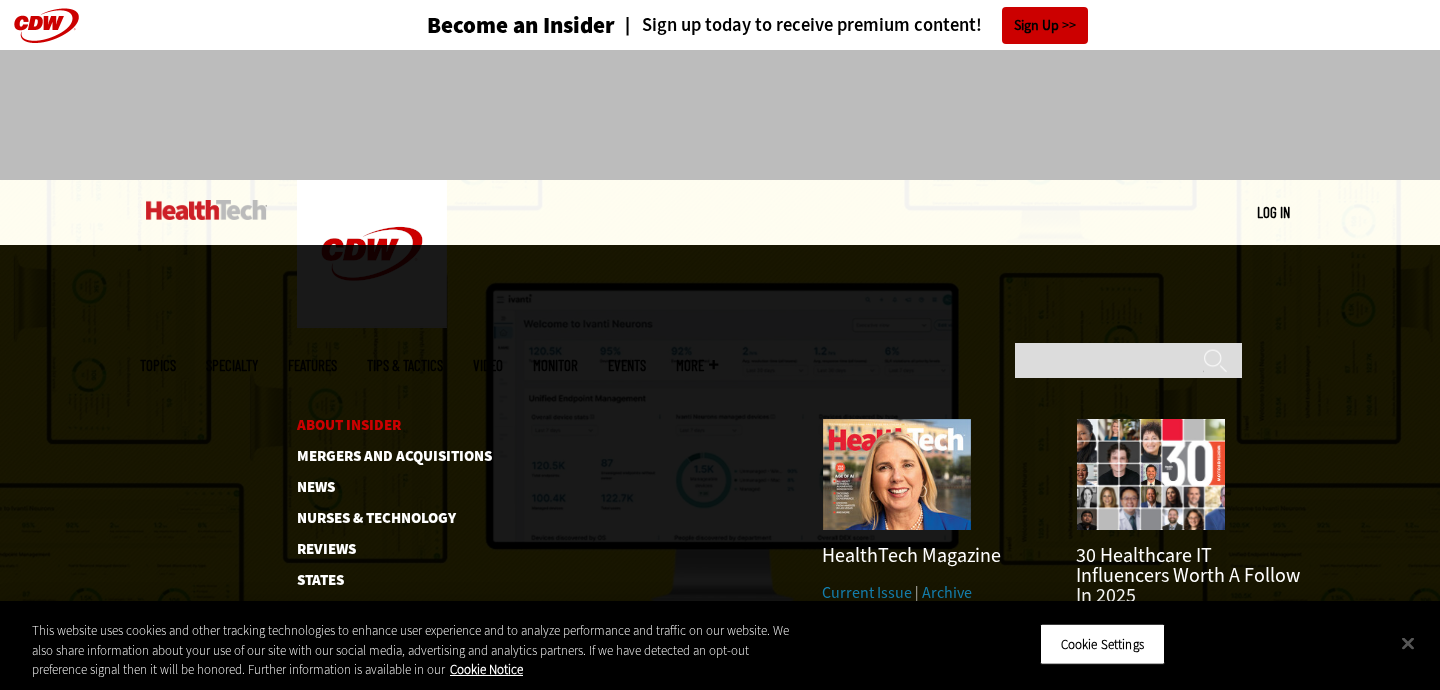 click on "About Insider" at bounding box center (399, 425) 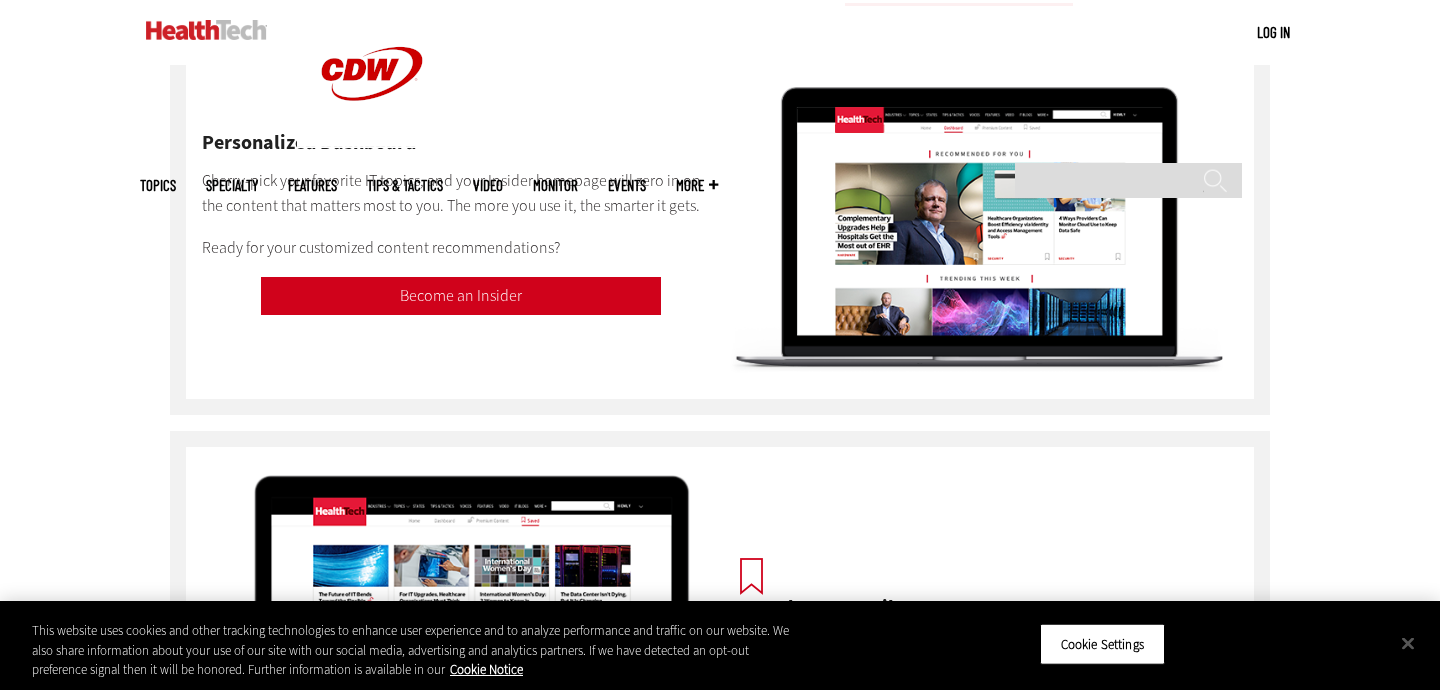 scroll, scrollTop: 506, scrollLeft: 0, axis: vertical 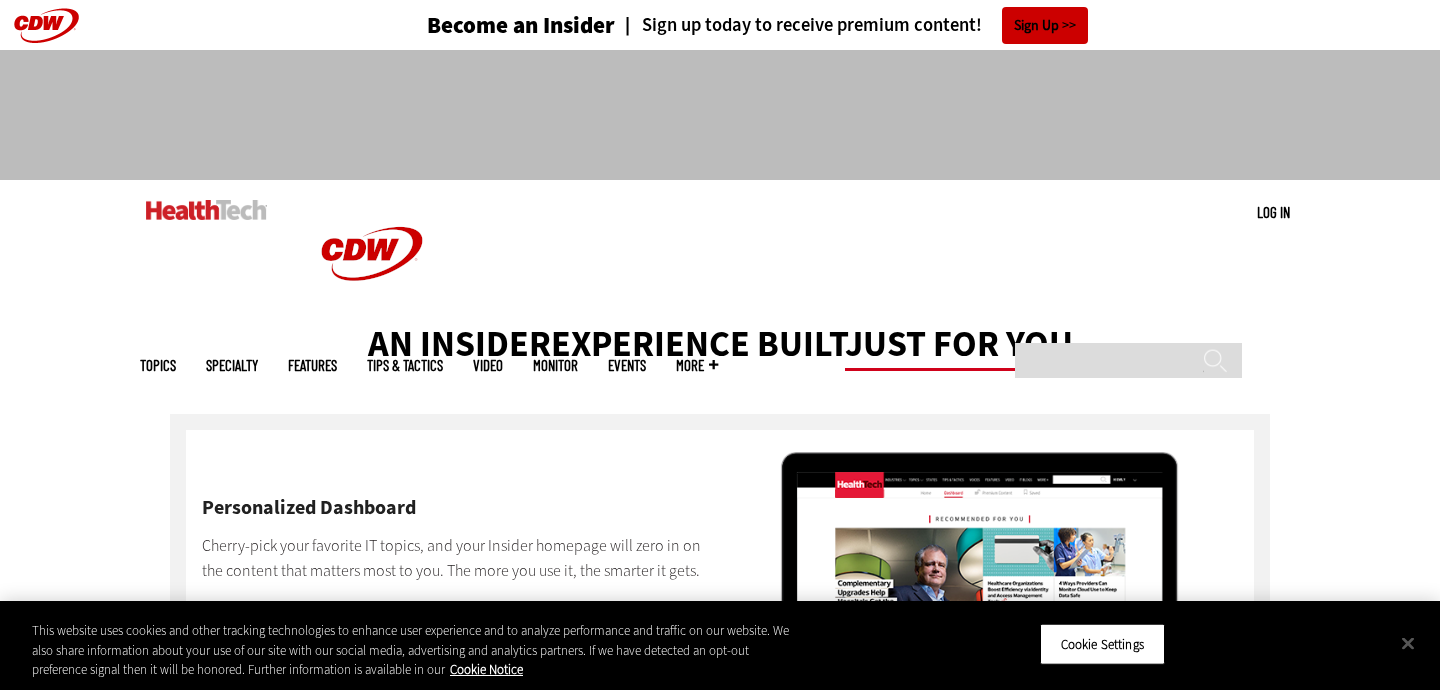 click on "Tips & Tactics" at bounding box center (405, 365) 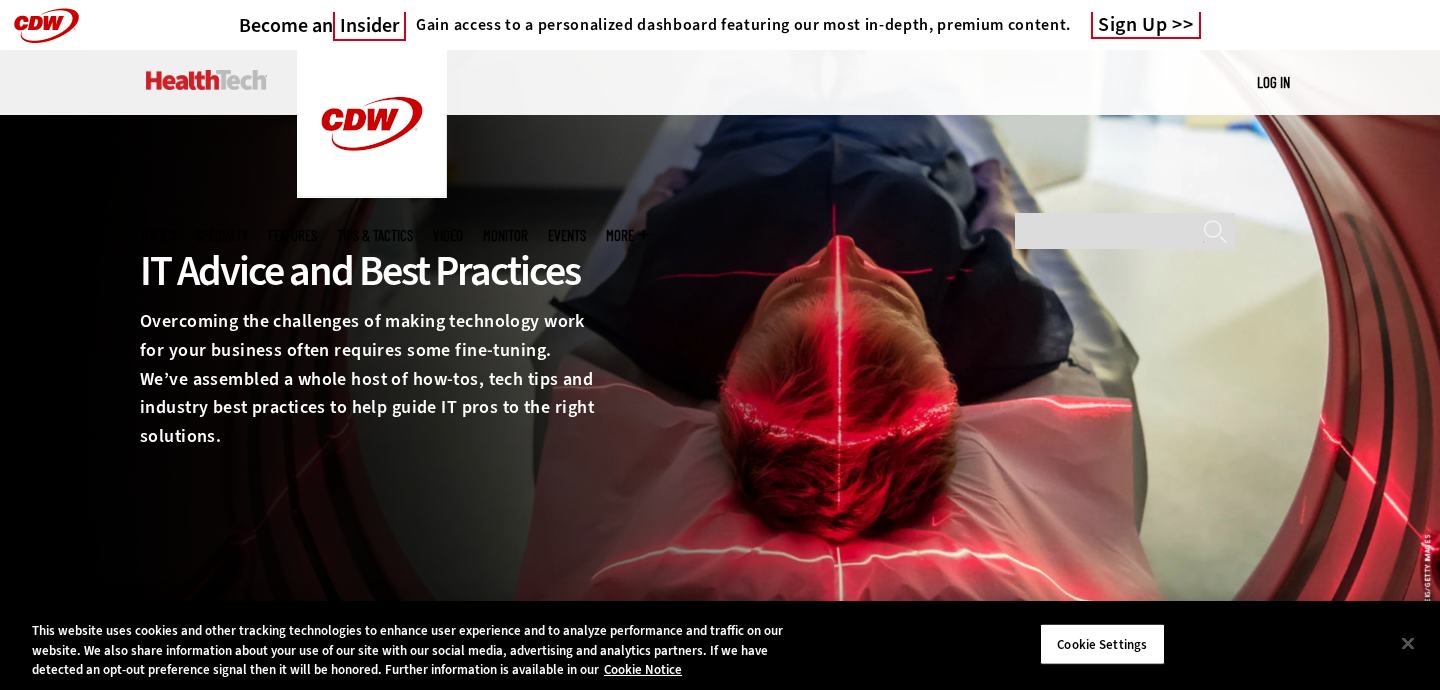 scroll, scrollTop: 0, scrollLeft: 0, axis: both 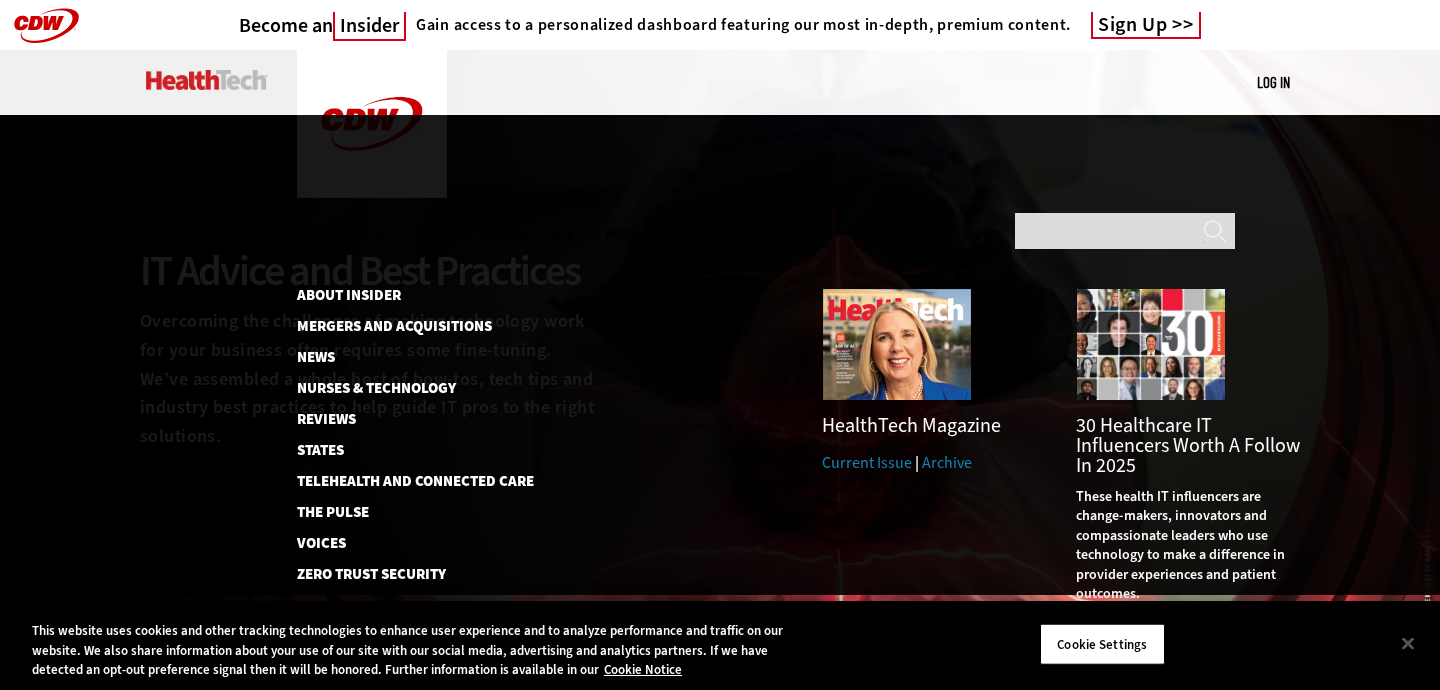 click on "More" at bounding box center (627, 235) 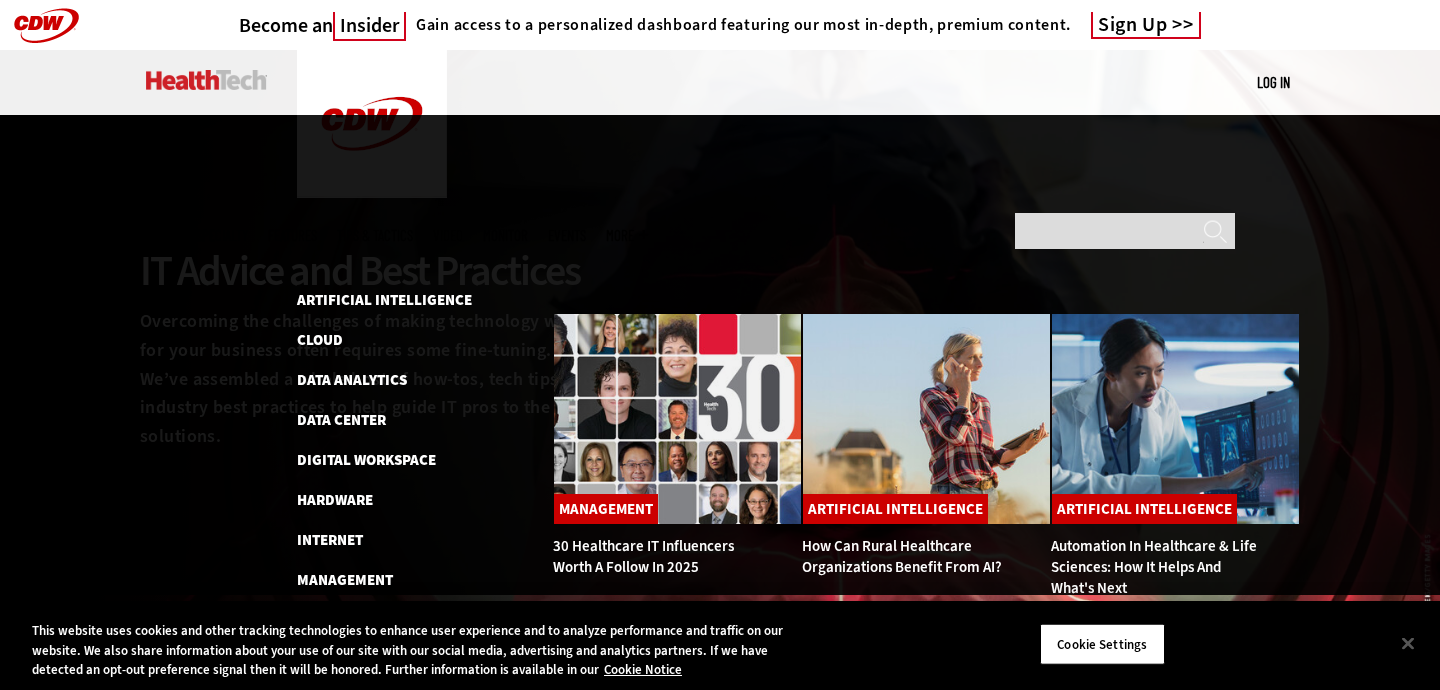 click on "Patient-Centered Care" at bounding box center [380, 660] 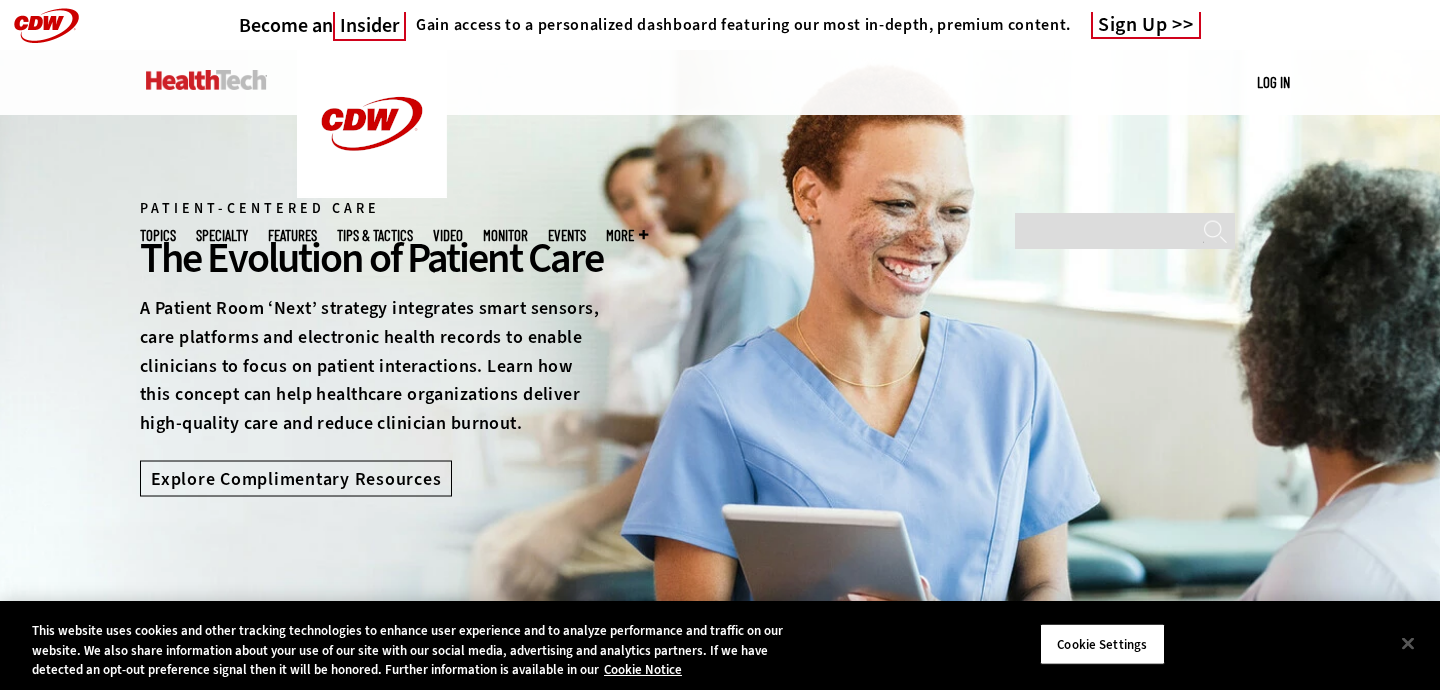 scroll, scrollTop: 1, scrollLeft: 0, axis: vertical 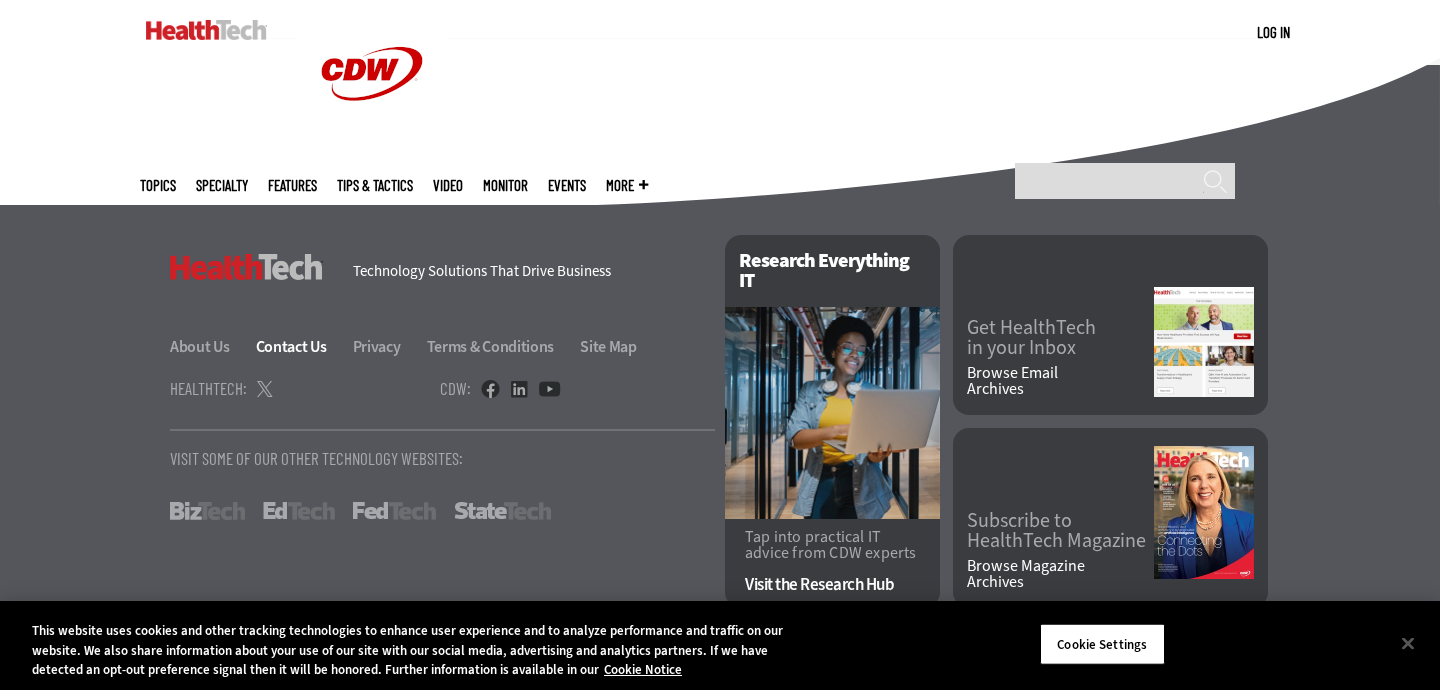 click on "Contact Us" at bounding box center (303, 346) 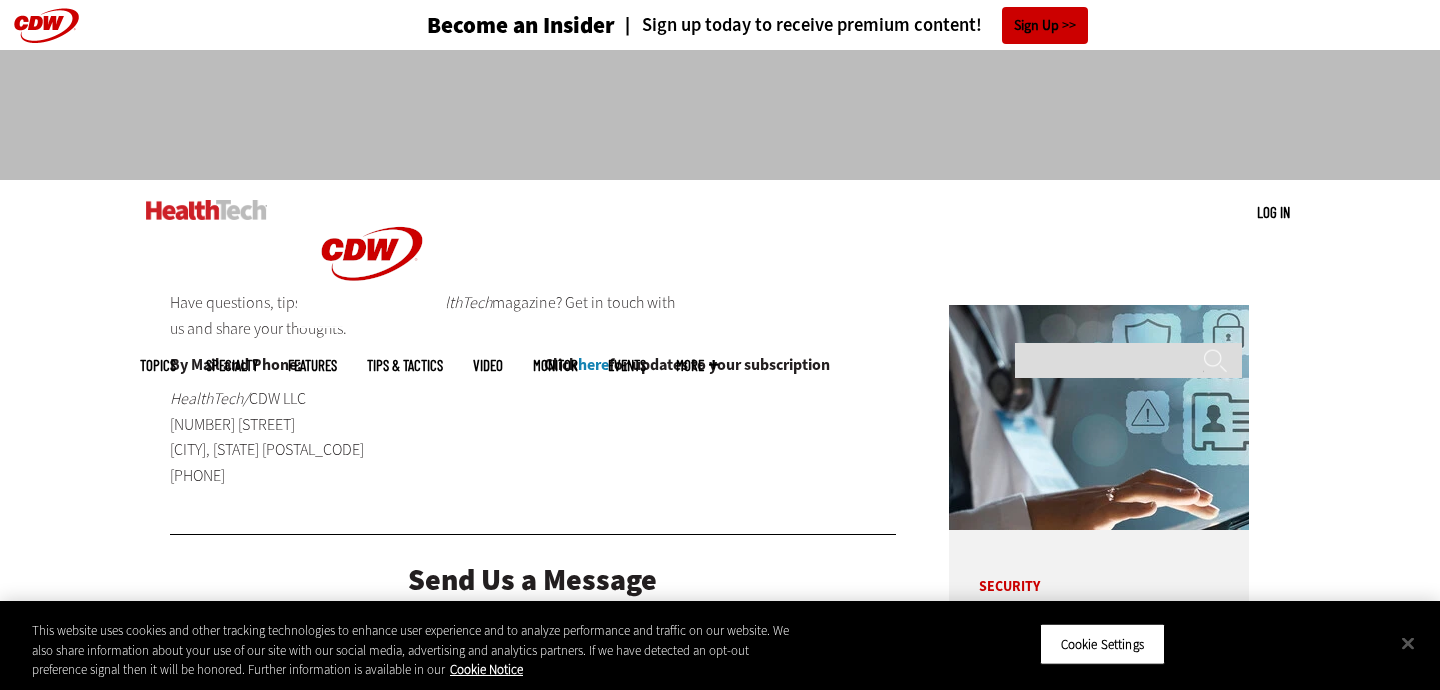 scroll, scrollTop: 0, scrollLeft: 0, axis: both 